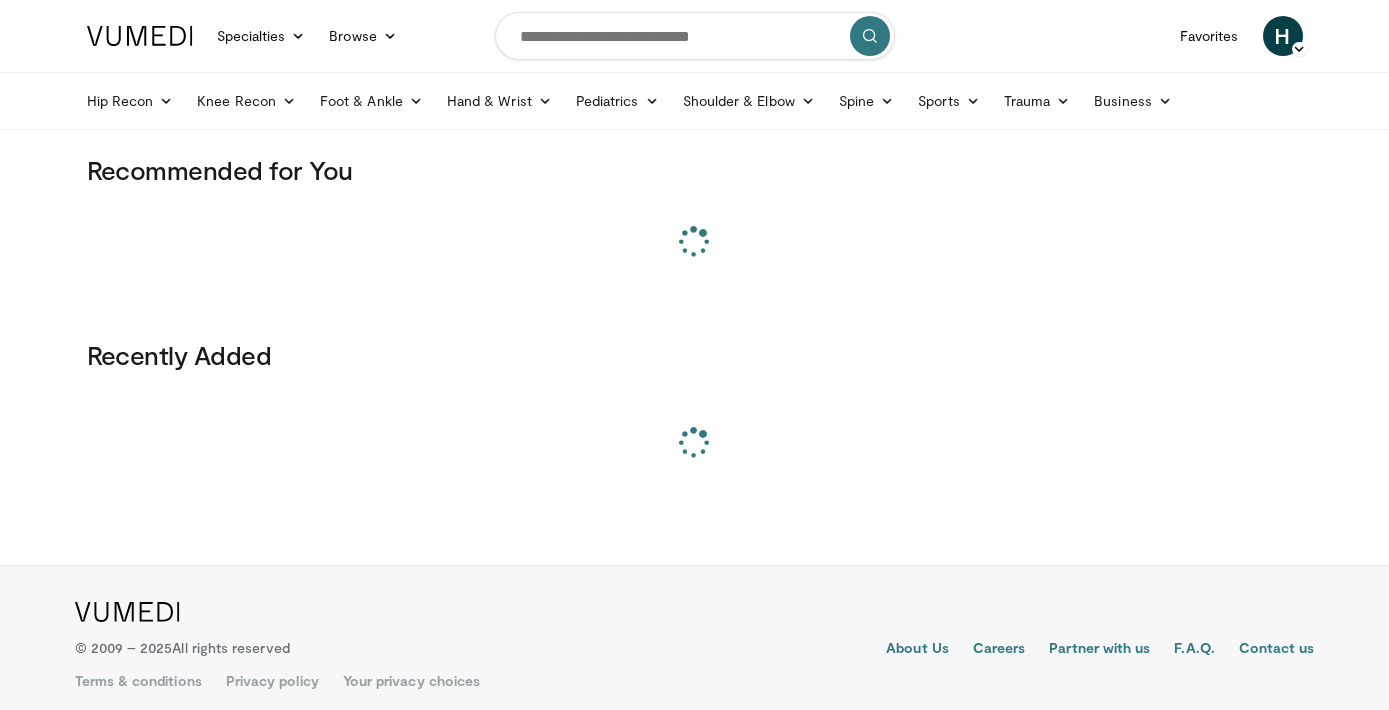 scroll, scrollTop: 0, scrollLeft: 0, axis: both 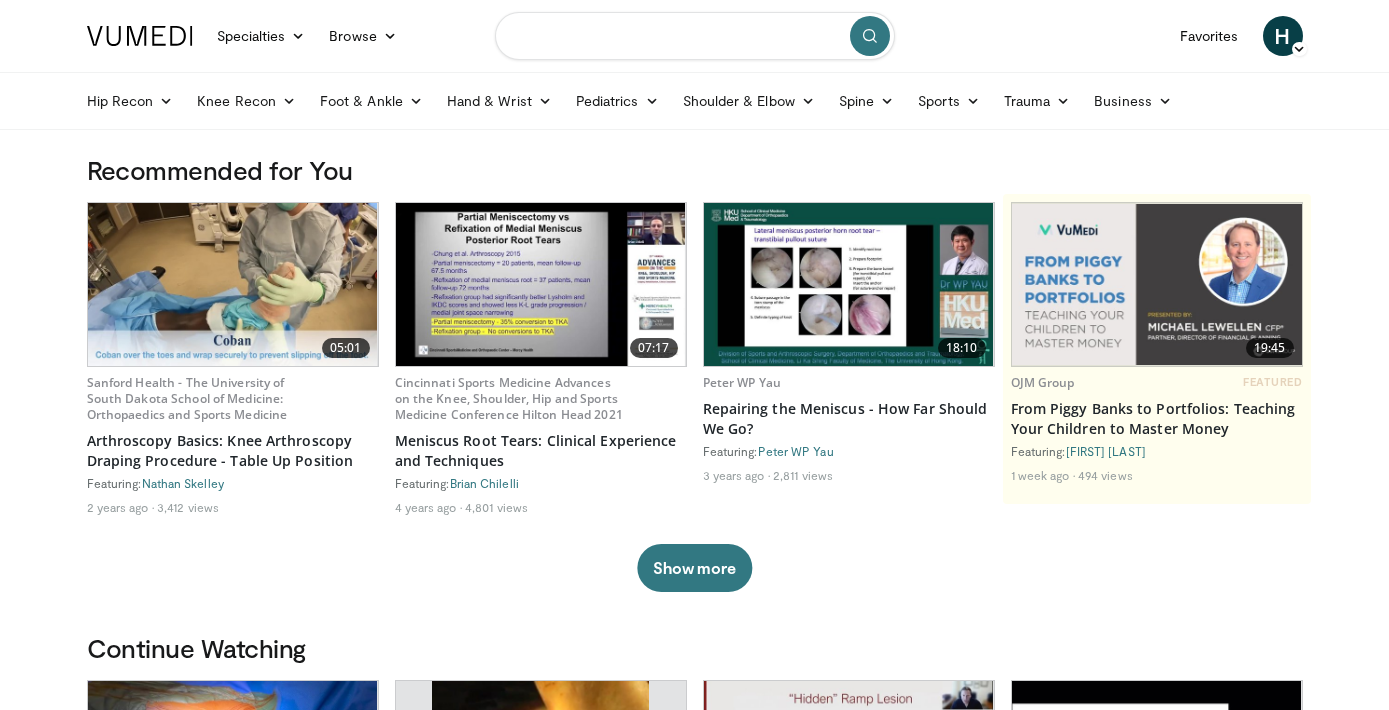 click at bounding box center [695, 36] 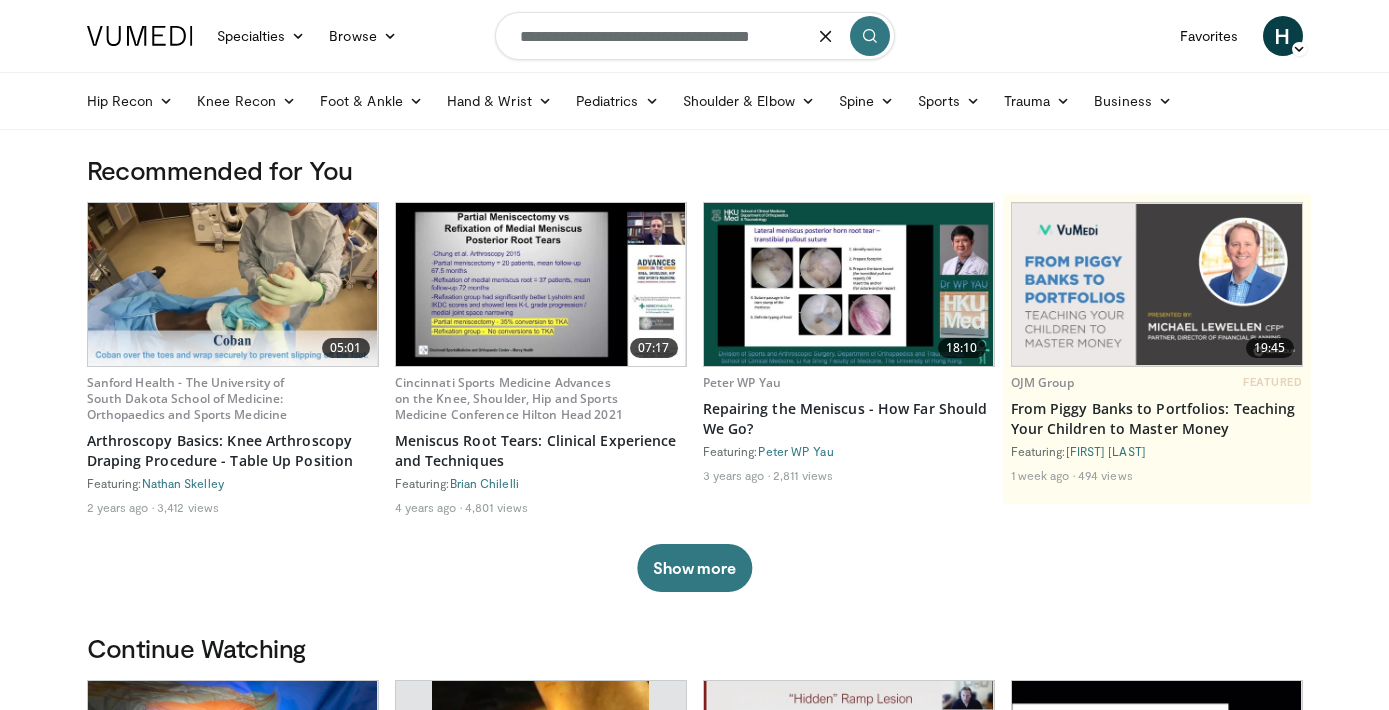 type on "**********" 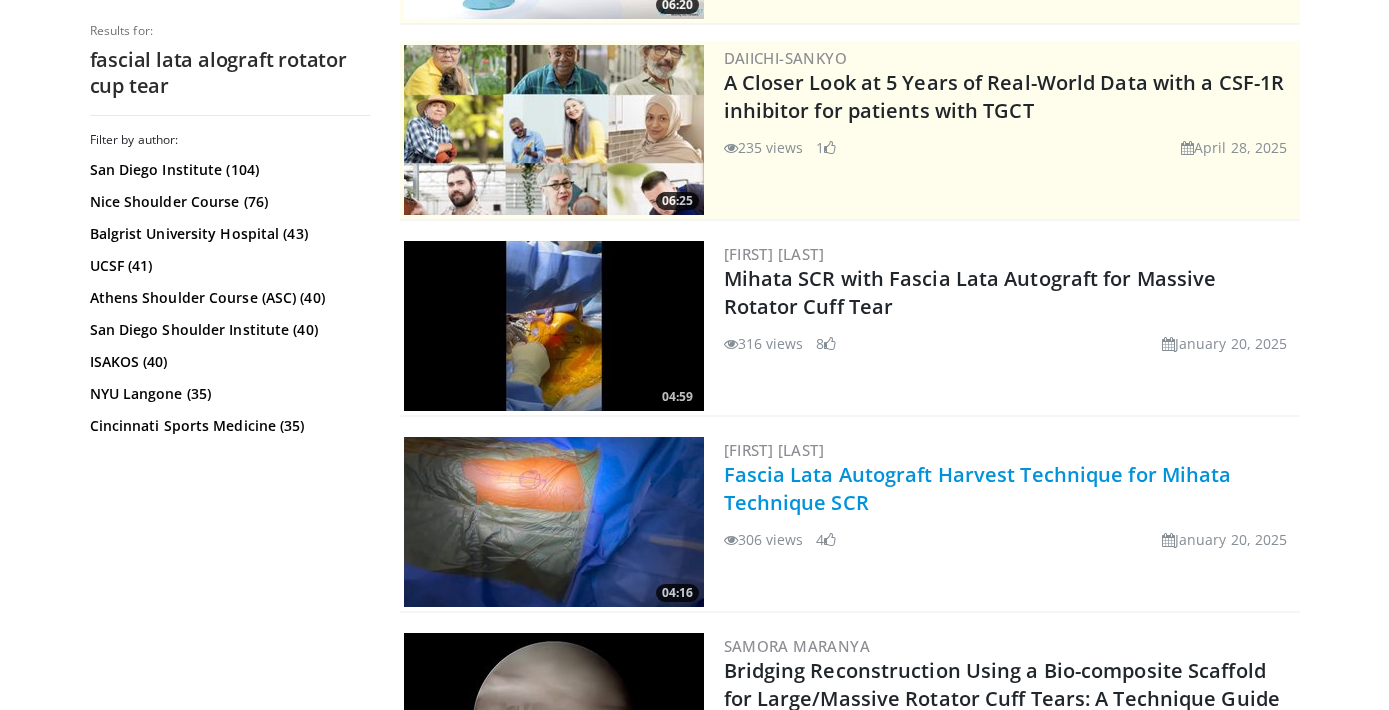 scroll, scrollTop: 359, scrollLeft: 0, axis: vertical 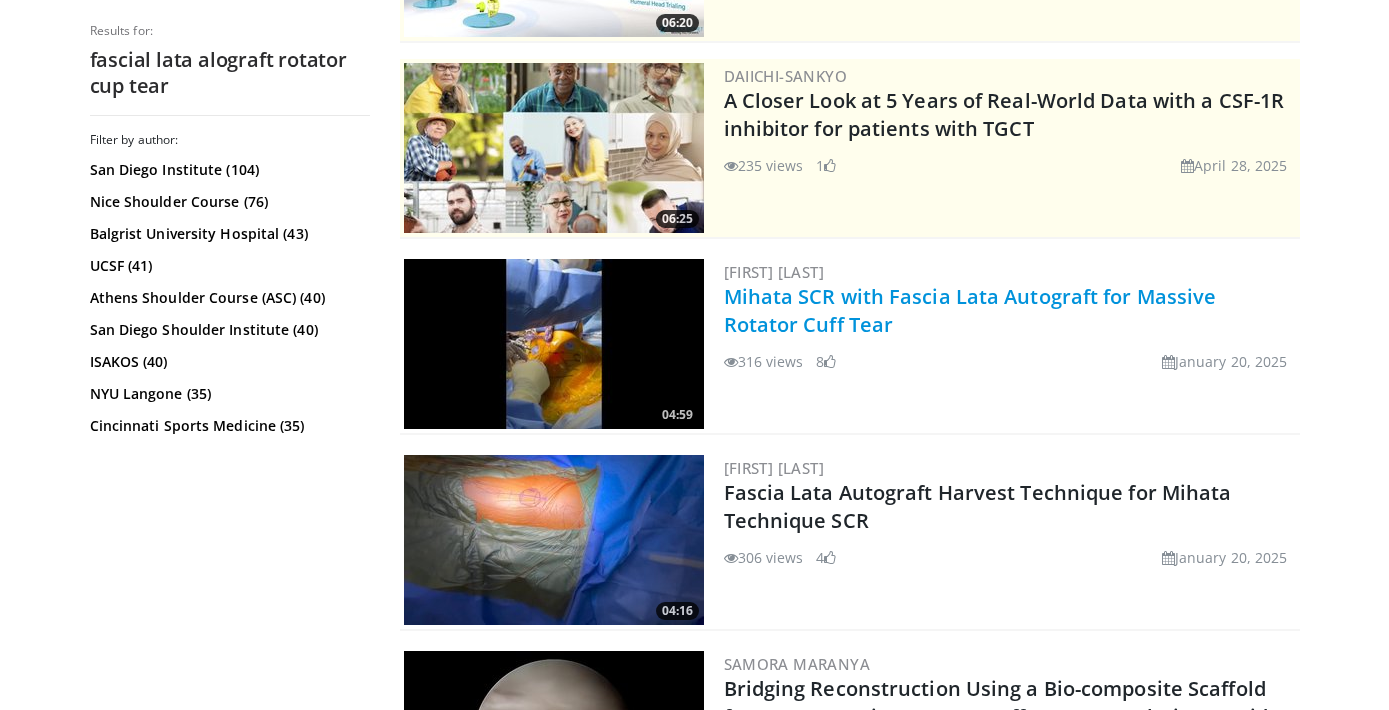click on "Mihata SCR with Fascia Lata Autograft for Massive Rotator Cuff Tear" at bounding box center [970, 310] 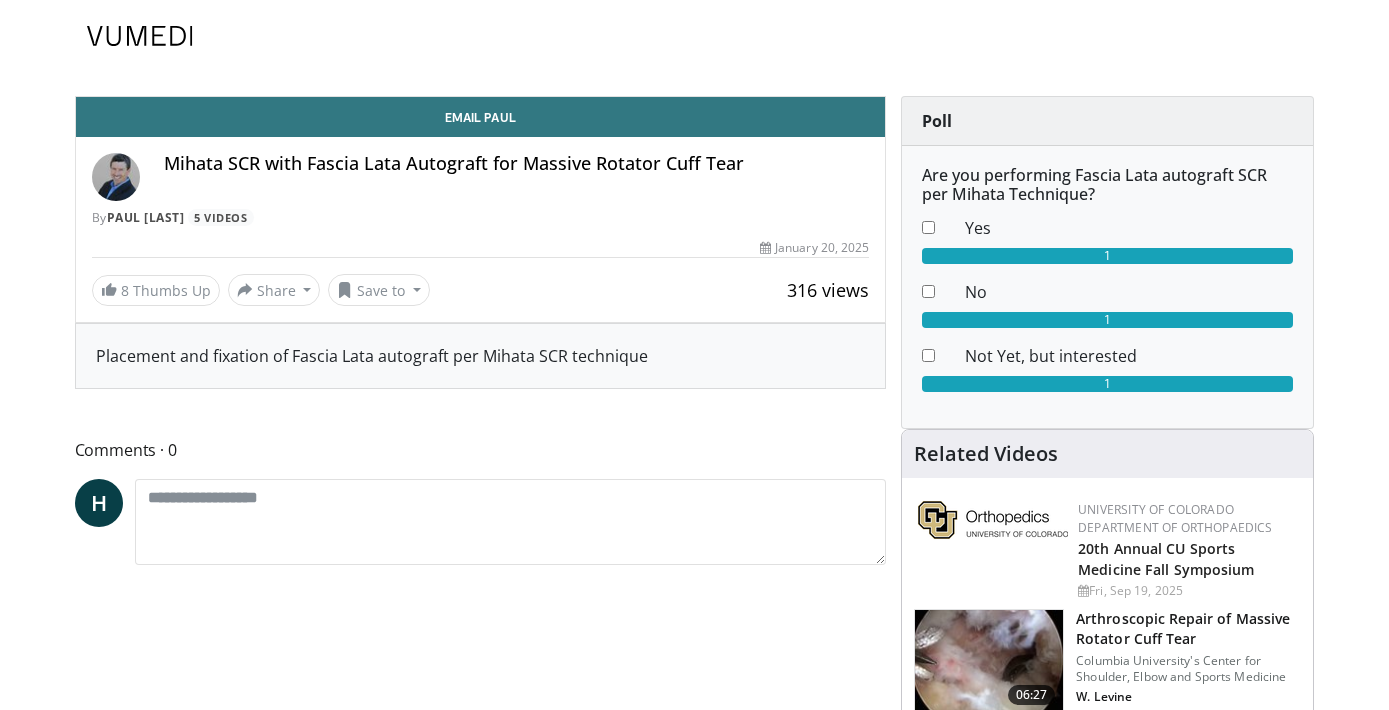 scroll, scrollTop: 0, scrollLeft: 0, axis: both 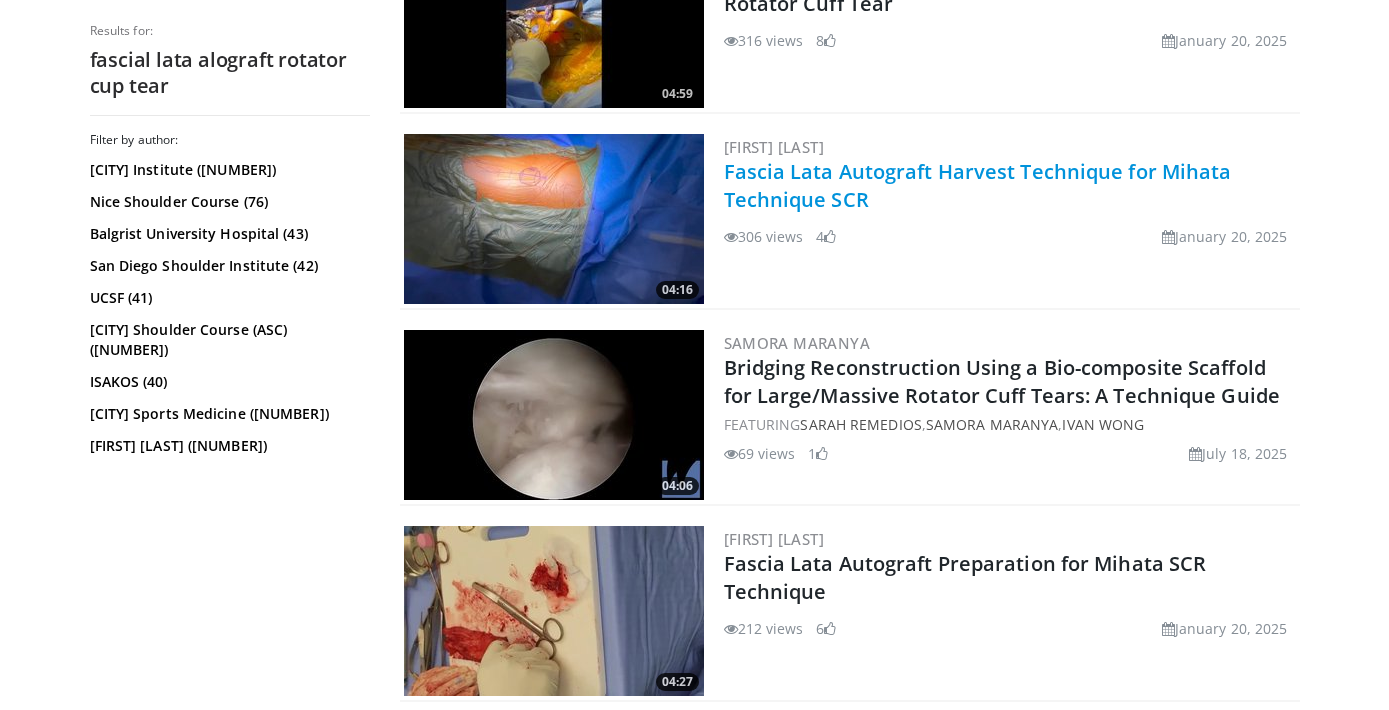 click on "Fascia Lata Autograft Harvest Technique for Mihata Technique SCR" at bounding box center (978, 185) 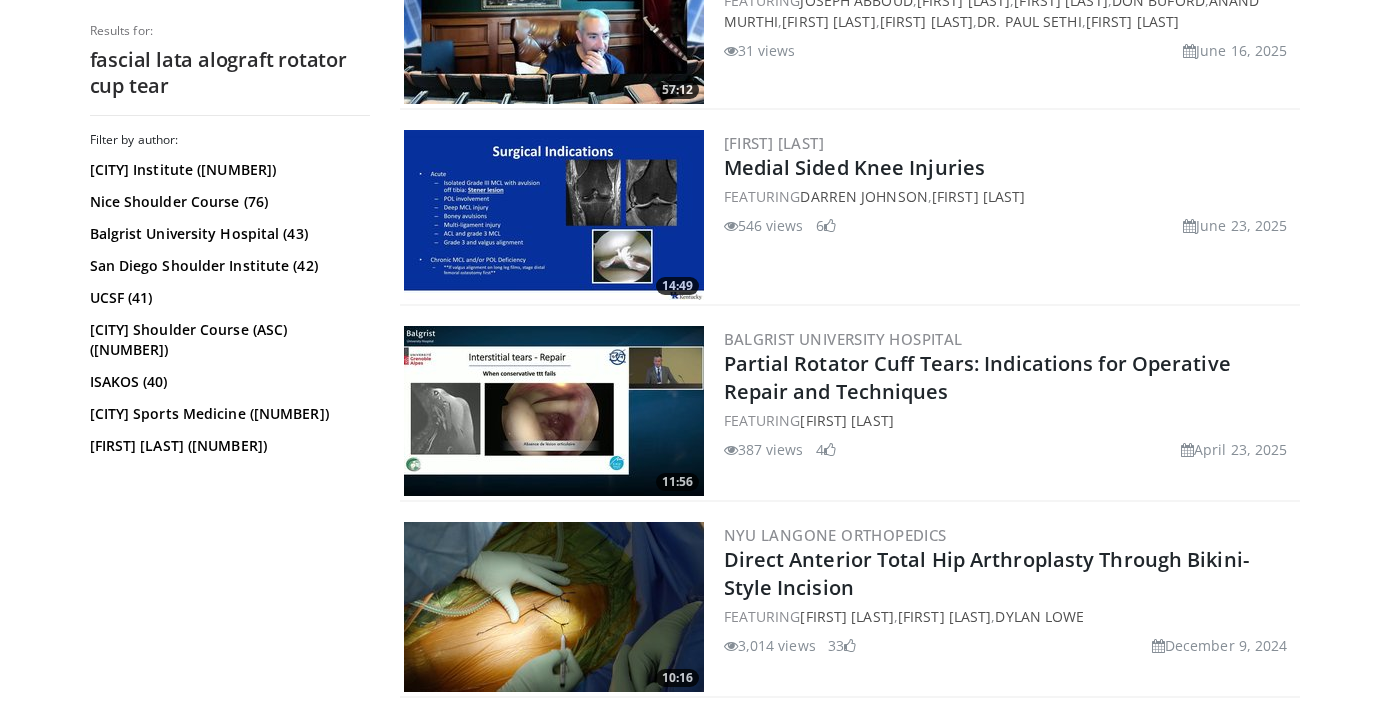 scroll, scrollTop: 3625, scrollLeft: 0, axis: vertical 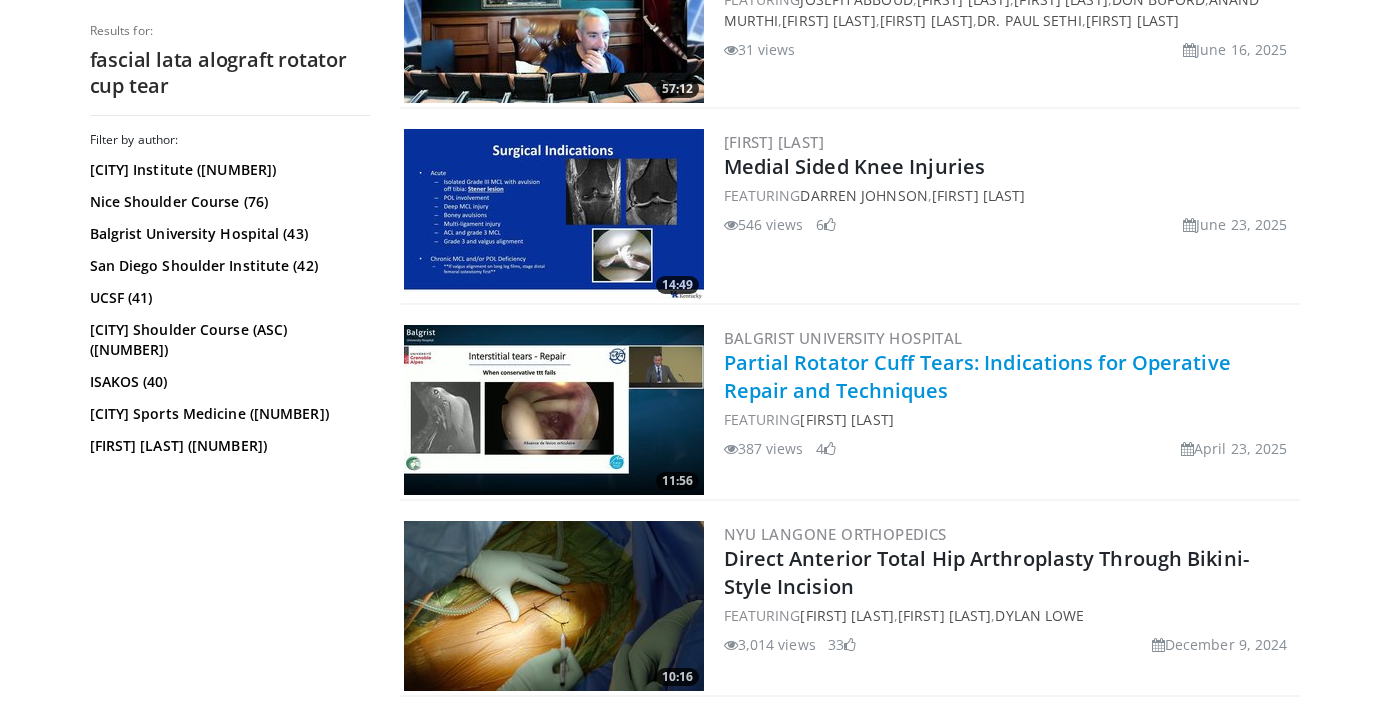 click on "Partial Rotator Cuff Tears: Indications for Operative Repair and Techniques" at bounding box center [977, 376] 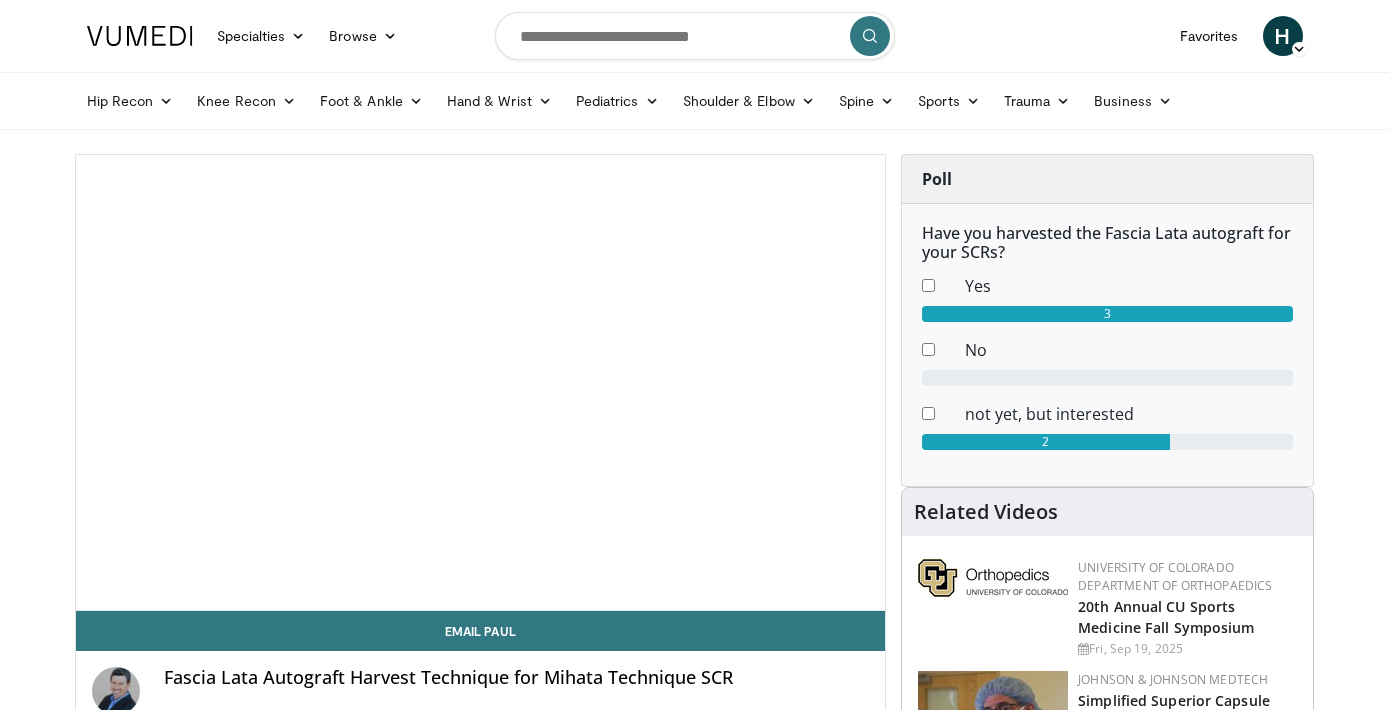 scroll, scrollTop: 0, scrollLeft: 0, axis: both 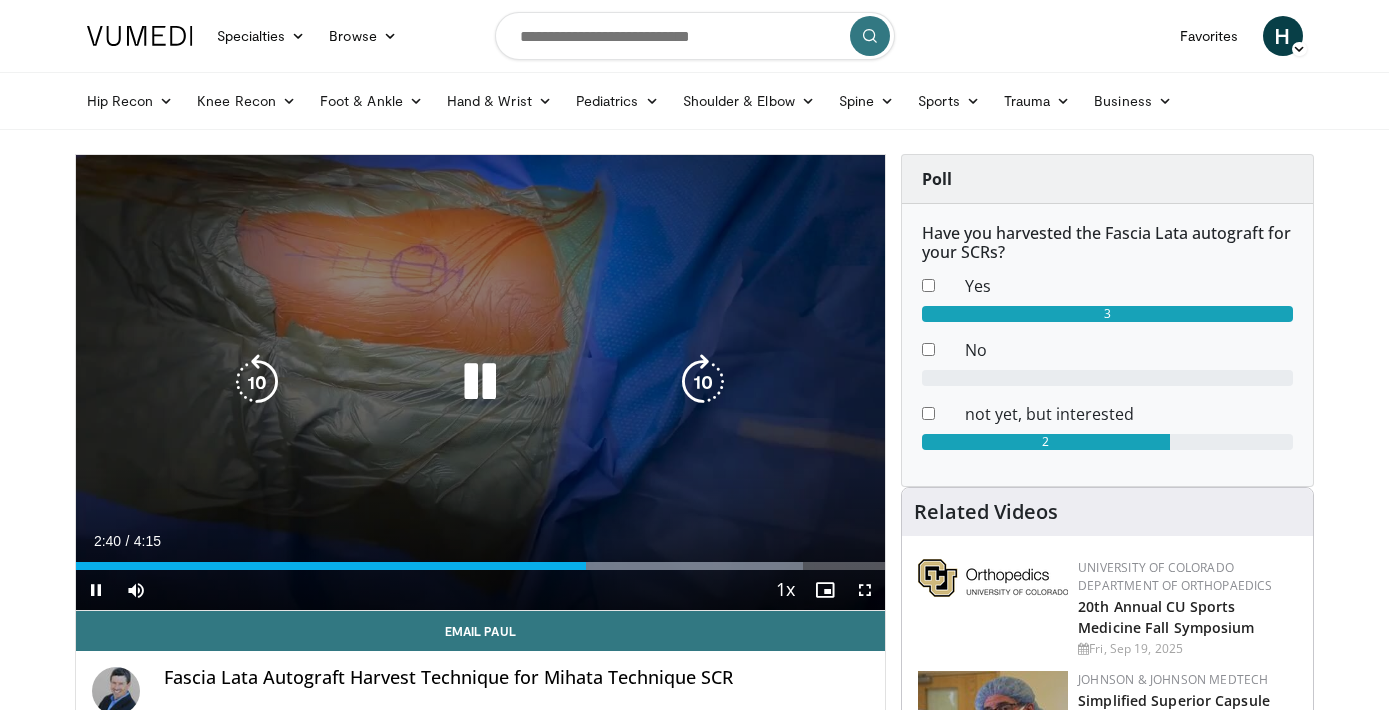 click at bounding box center [480, 382] 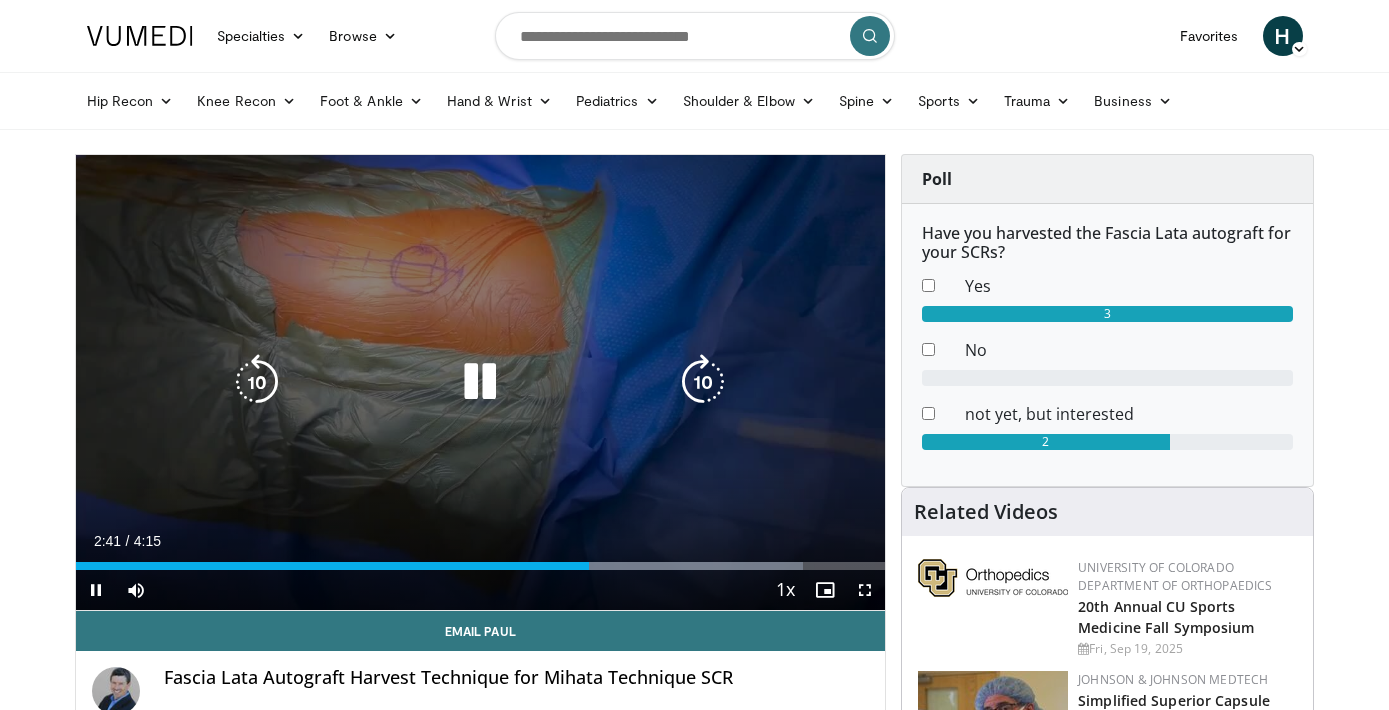 click at bounding box center [480, 382] 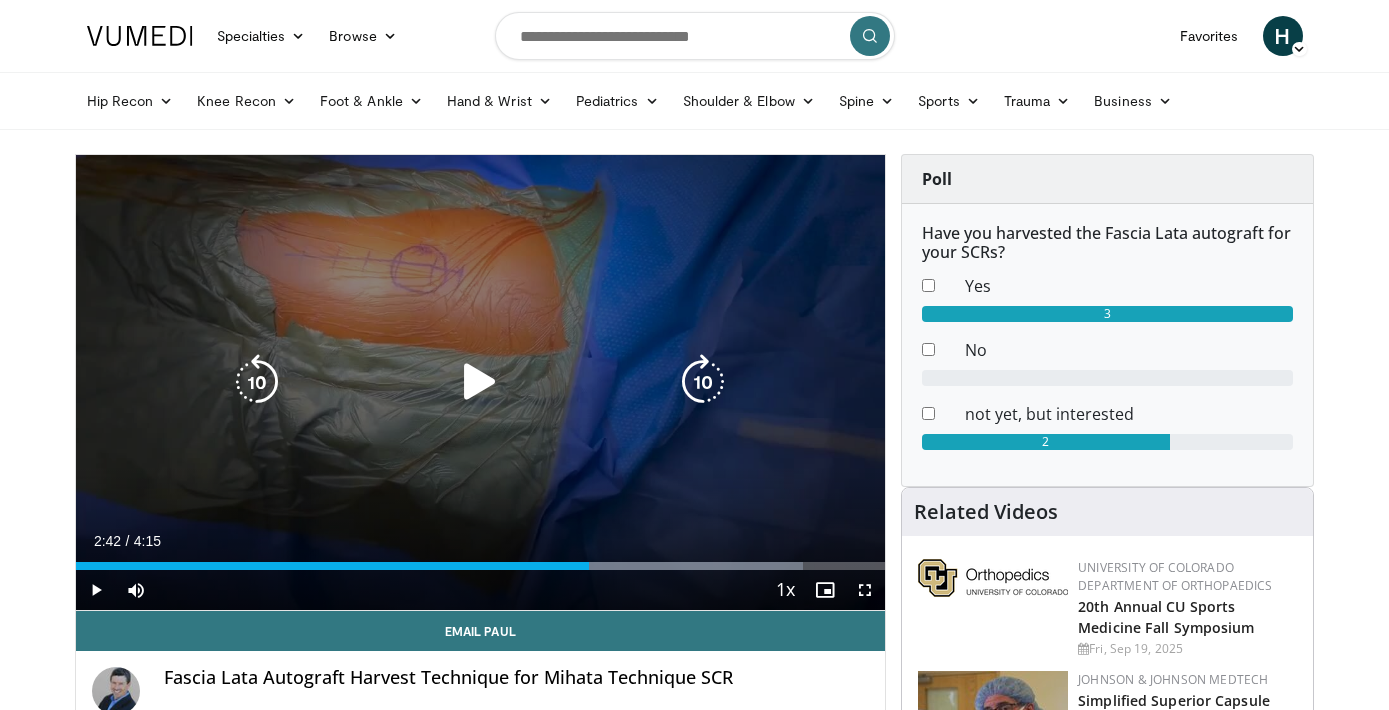 click at bounding box center (480, 382) 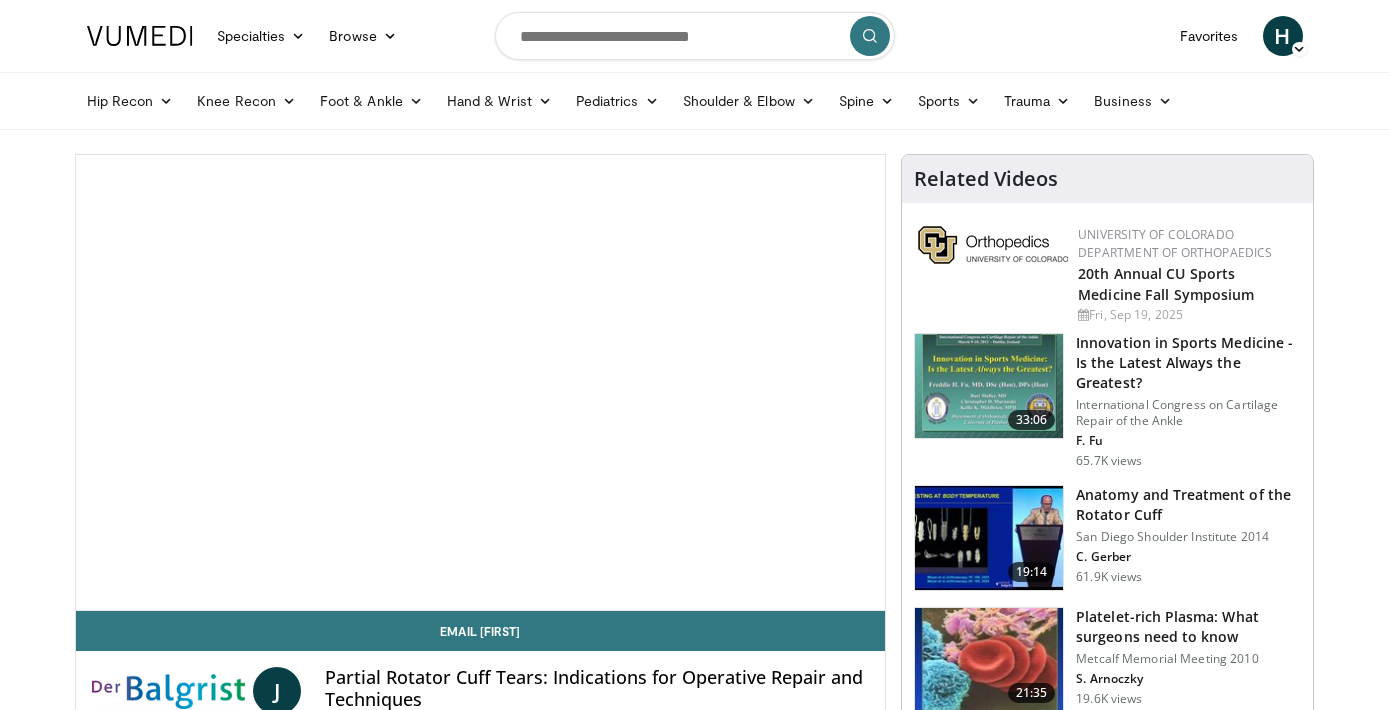 scroll, scrollTop: 0, scrollLeft: 0, axis: both 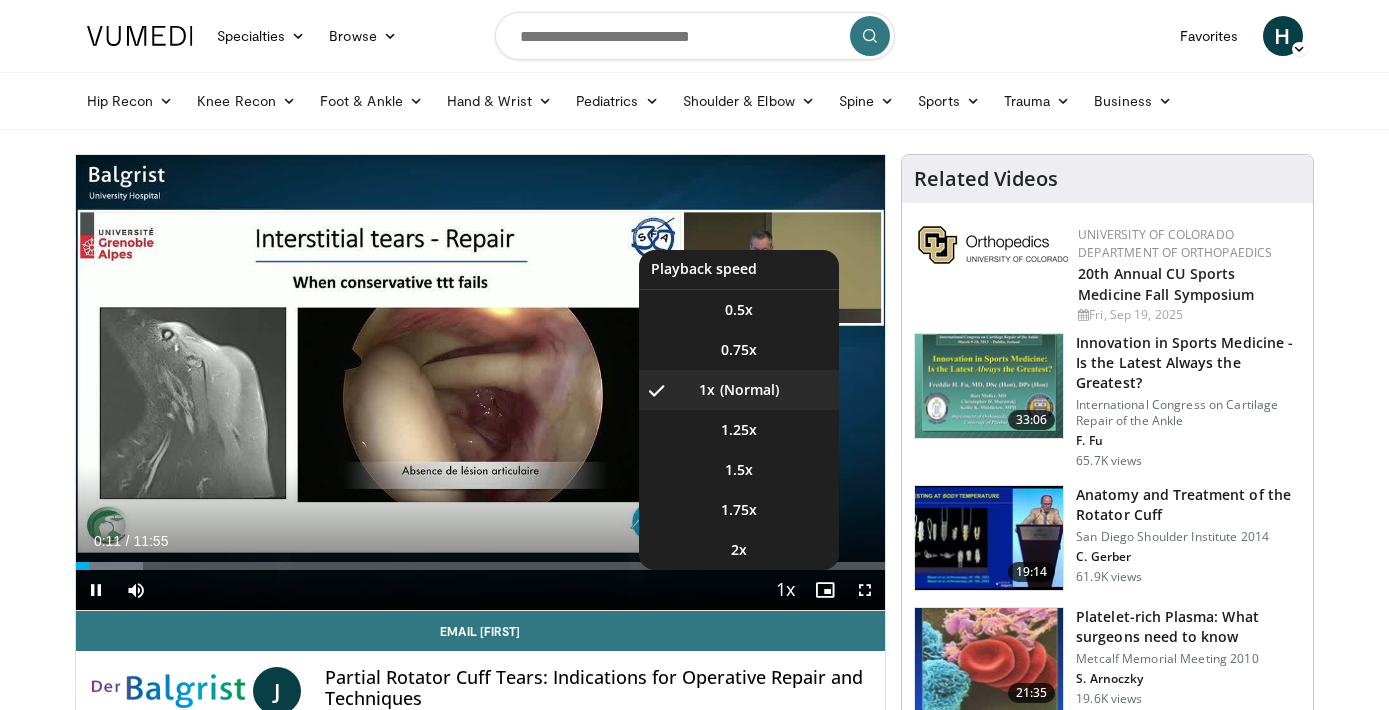 click at bounding box center [785, 591] 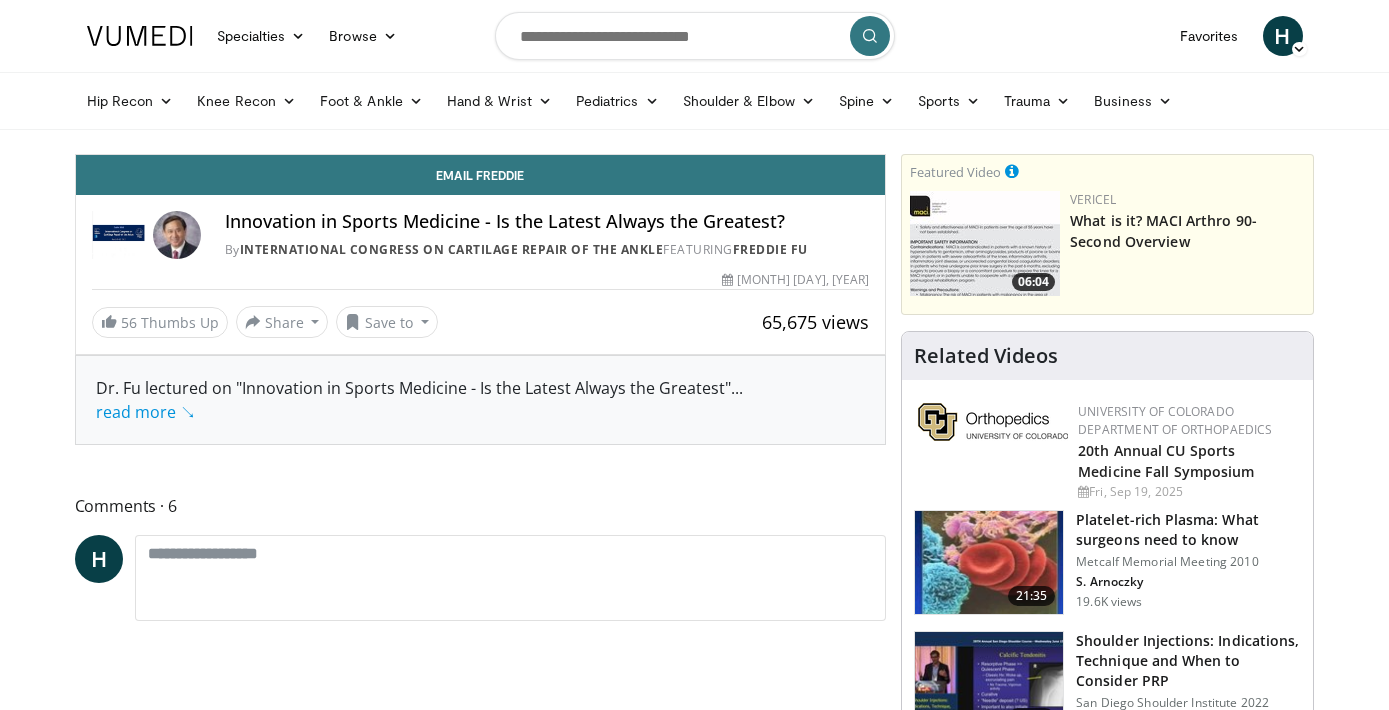 scroll, scrollTop: 0, scrollLeft: 0, axis: both 